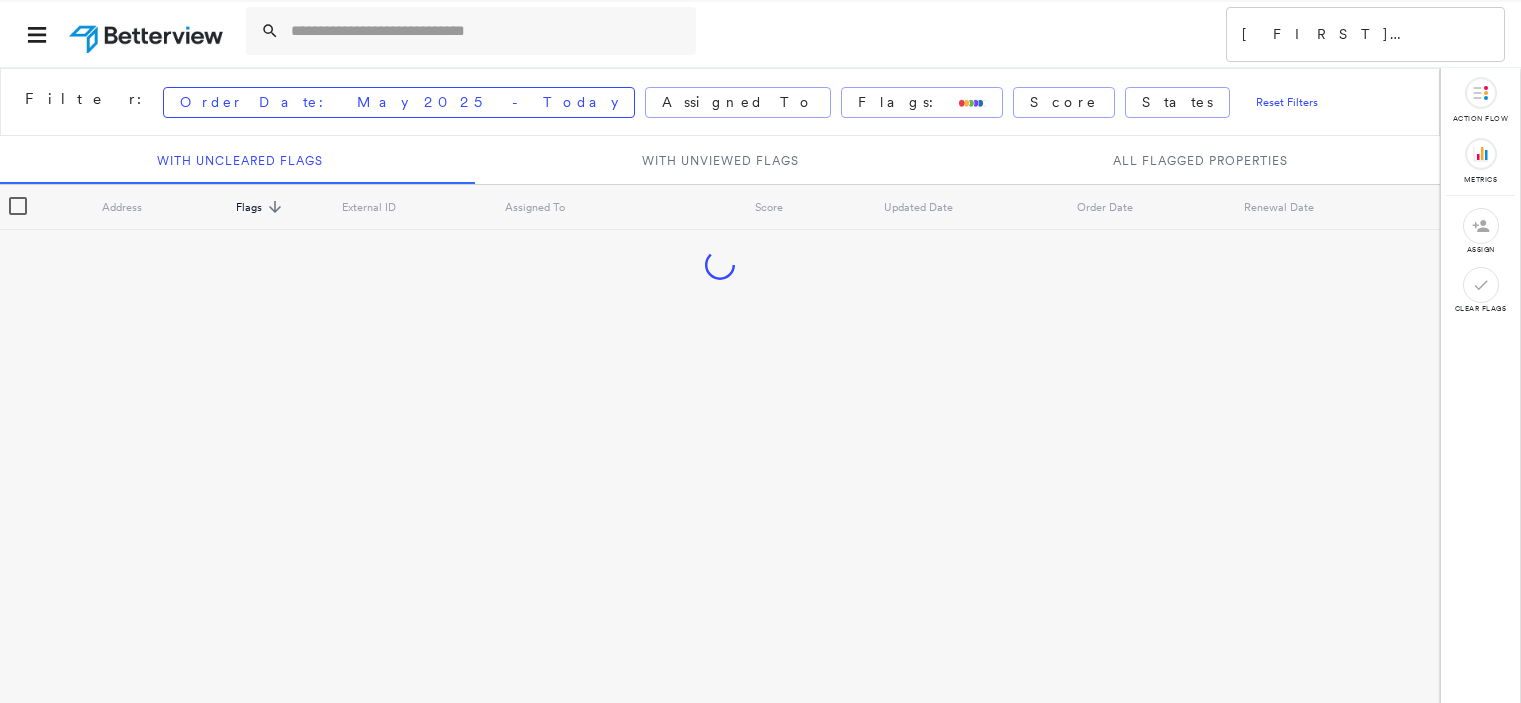 scroll, scrollTop: 0, scrollLeft: 0, axis: both 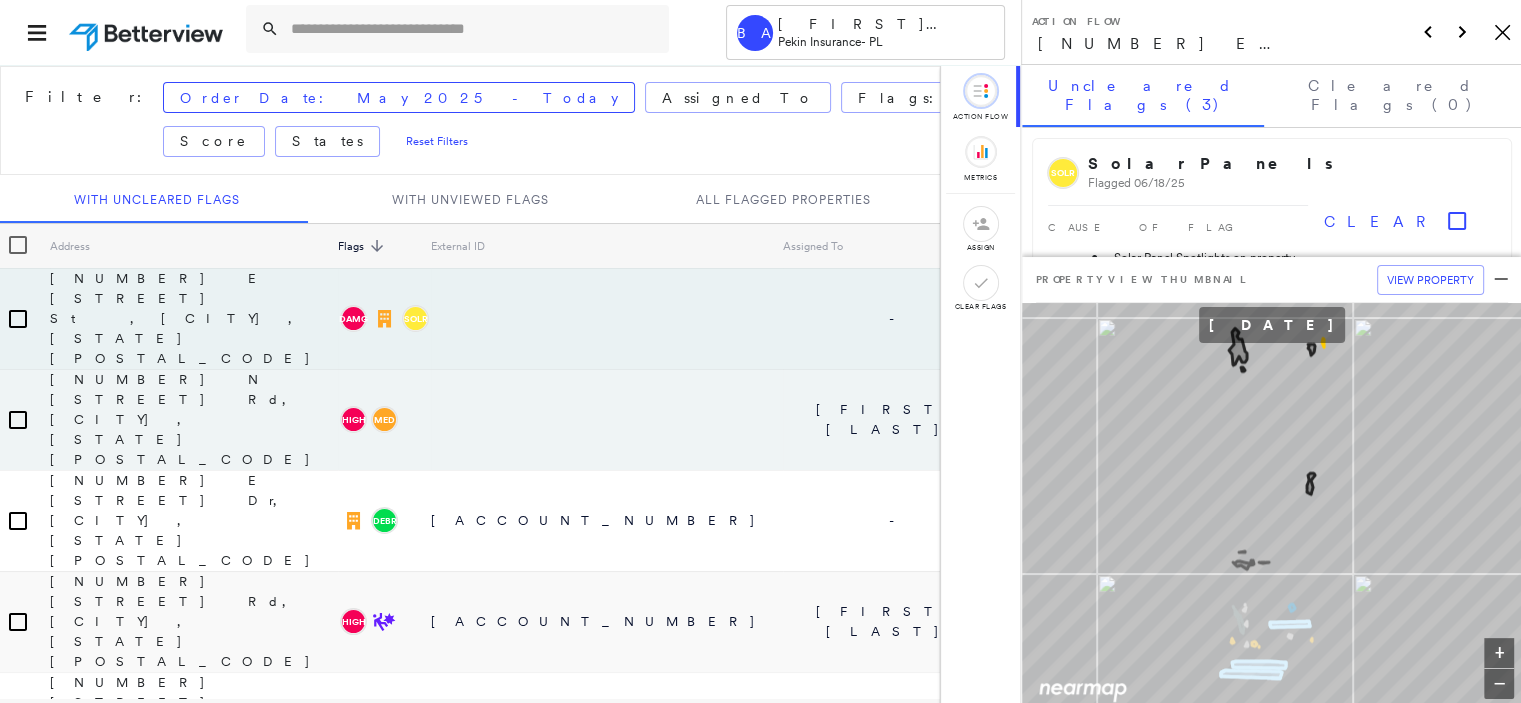 click on "[FIRST] [LAST]" at bounding box center [896, 419] 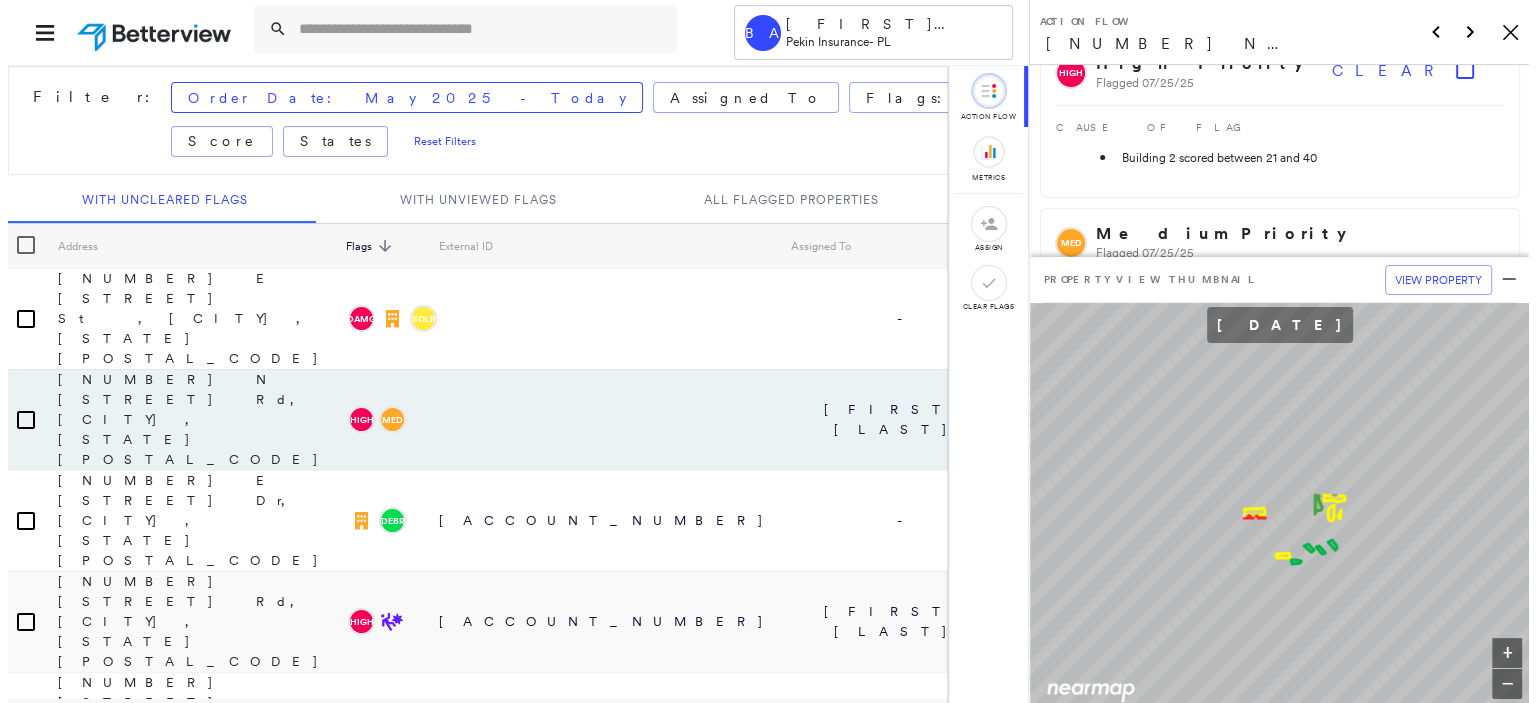 scroll, scrollTop: 200, scrollLeft: 0, axis: vertical 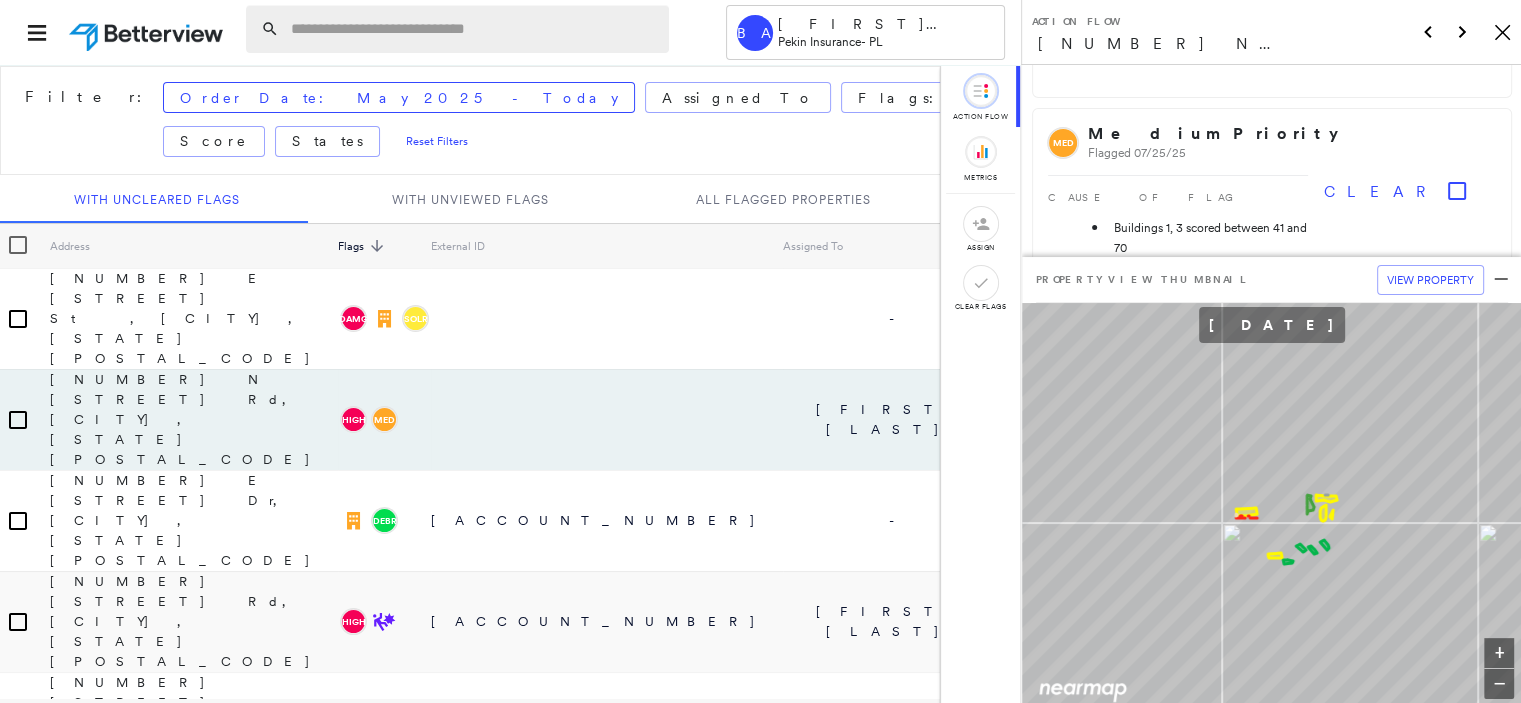 click at bounding box center [474, 29] 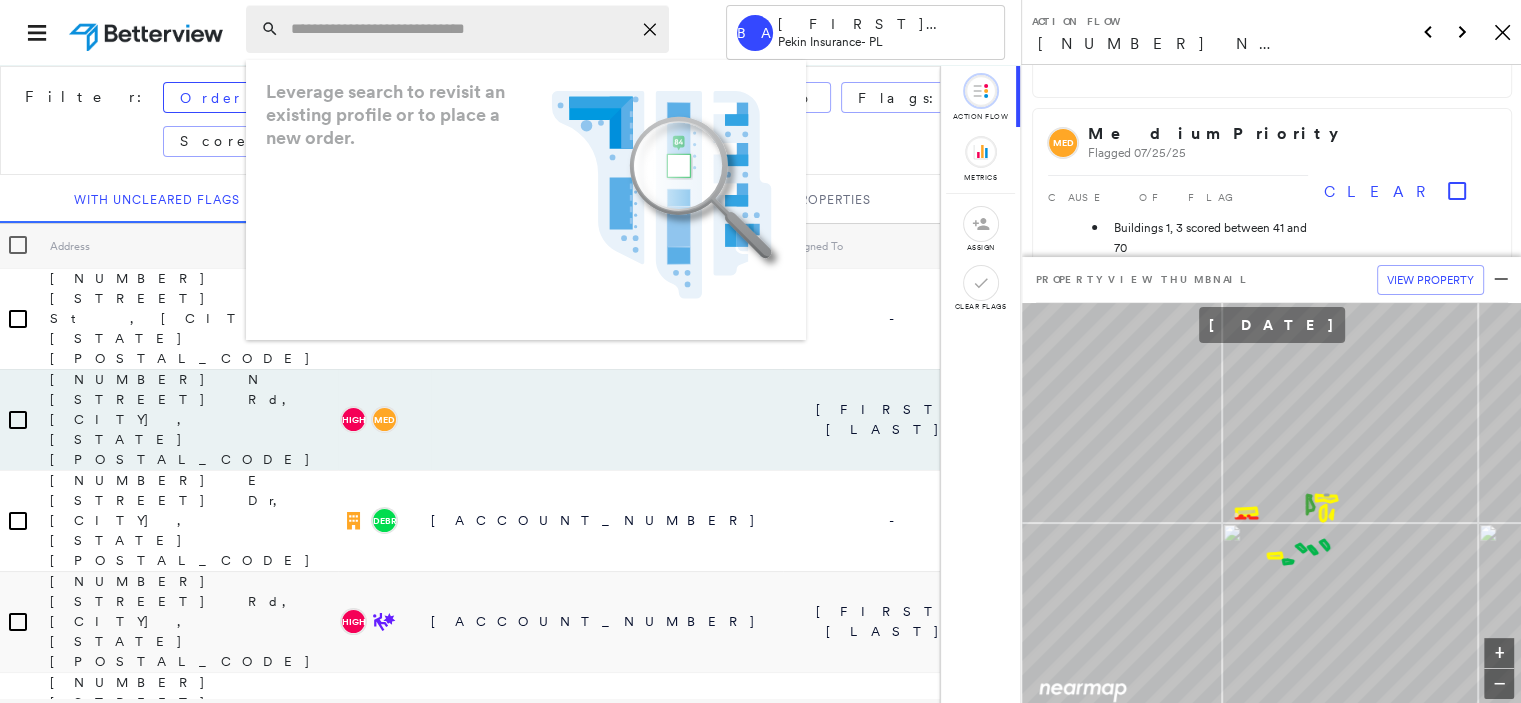 paste on "*********" 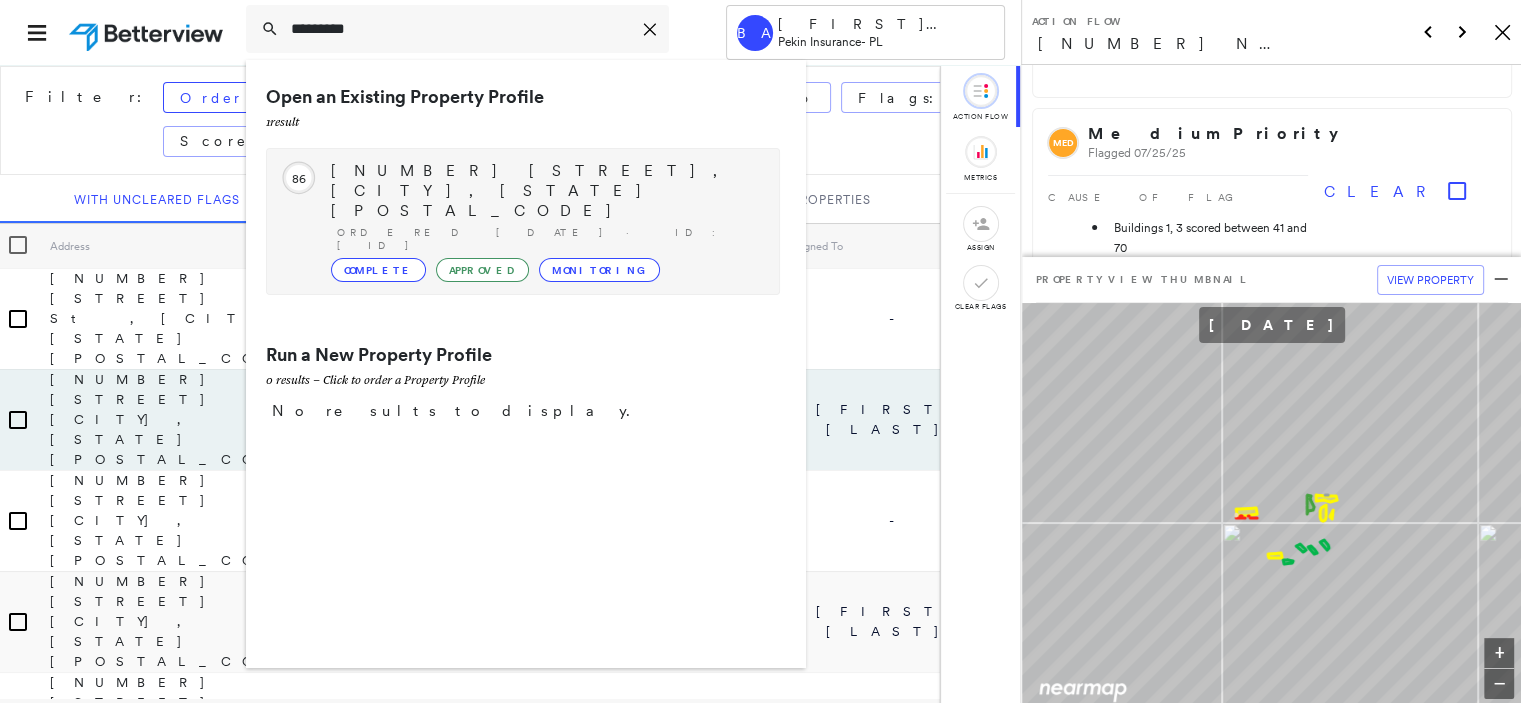 type on "*********" 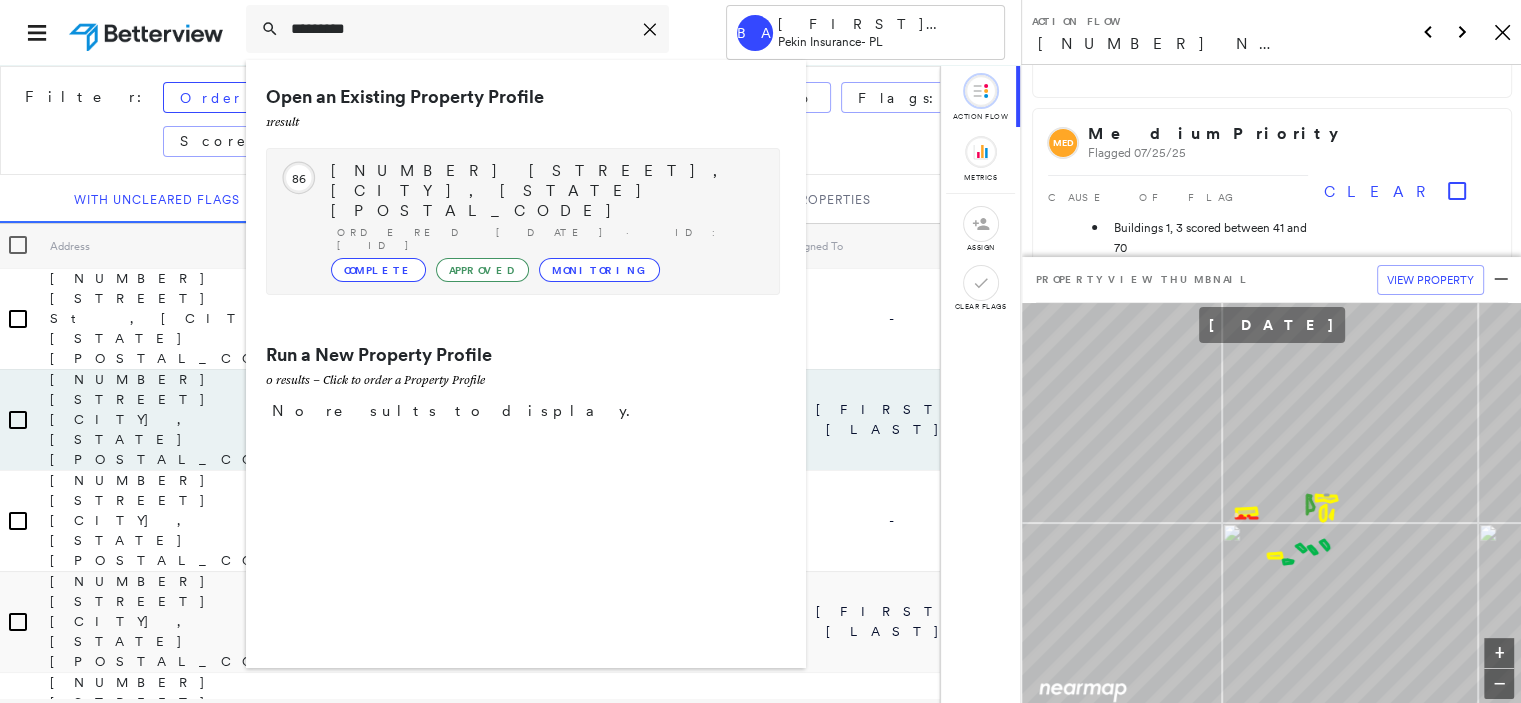 click on "Circled Text Icon 86 [NUMBER]  [STREET], [CITY], [STATE] Ordered [DATE] · ID: [ID] Complete Approved Monitoring" at bounding box center [523, 221] 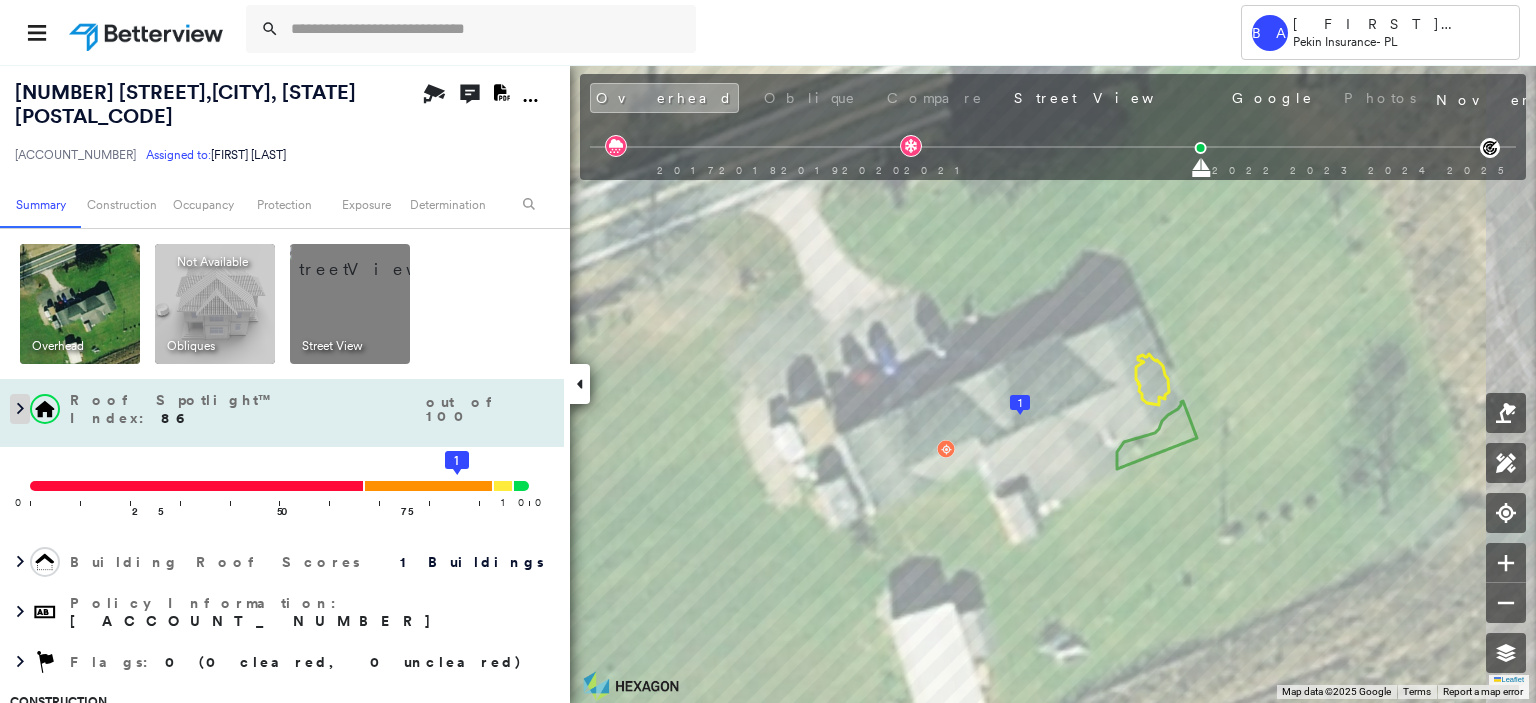click at bounding box center (20, 409) 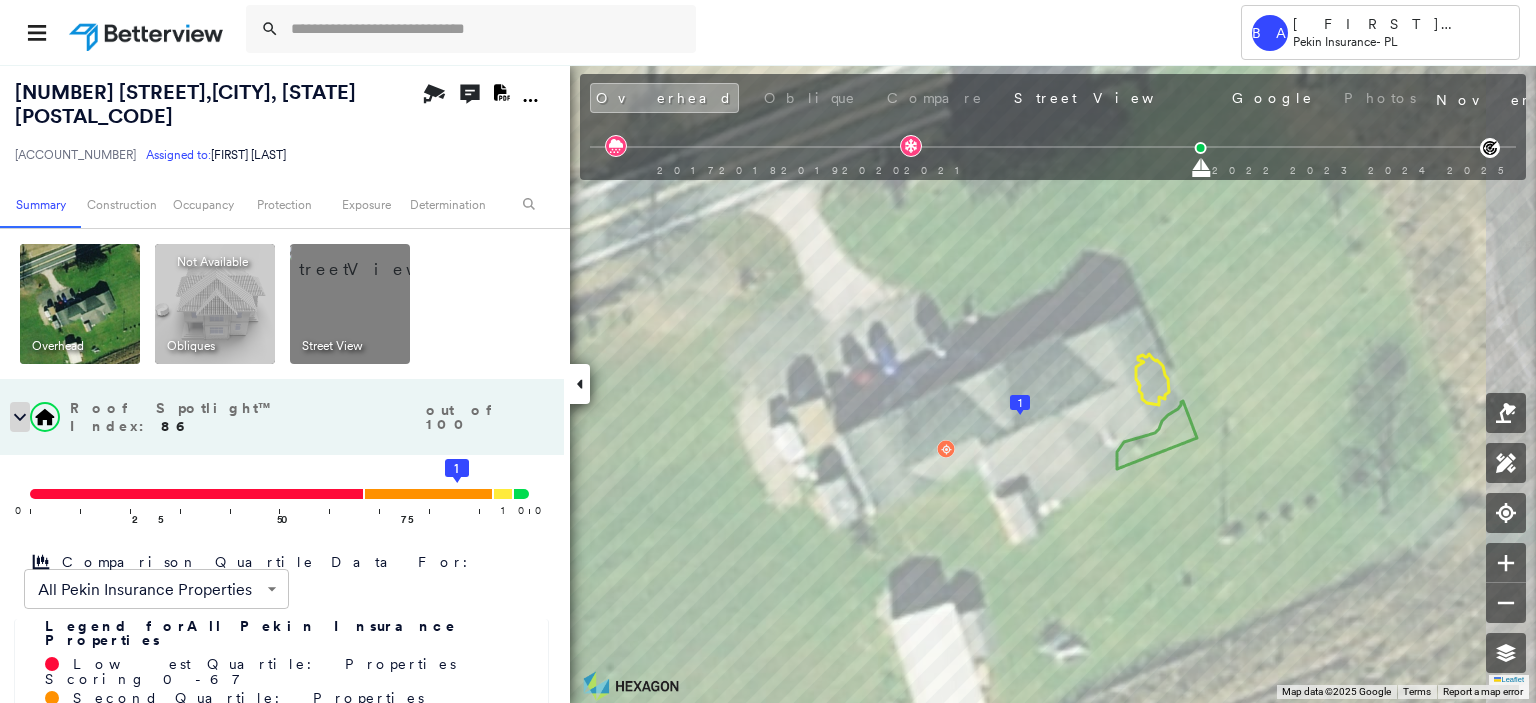 click 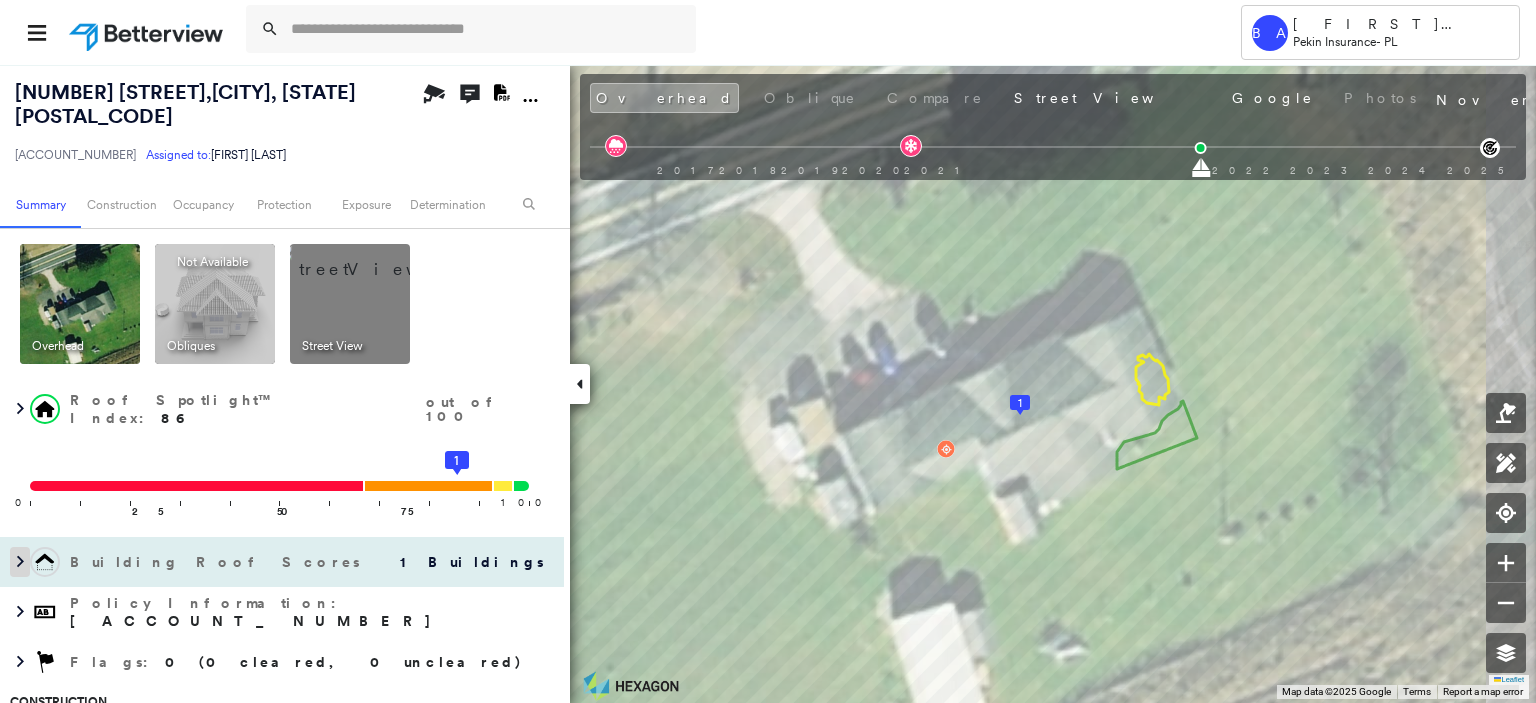 click 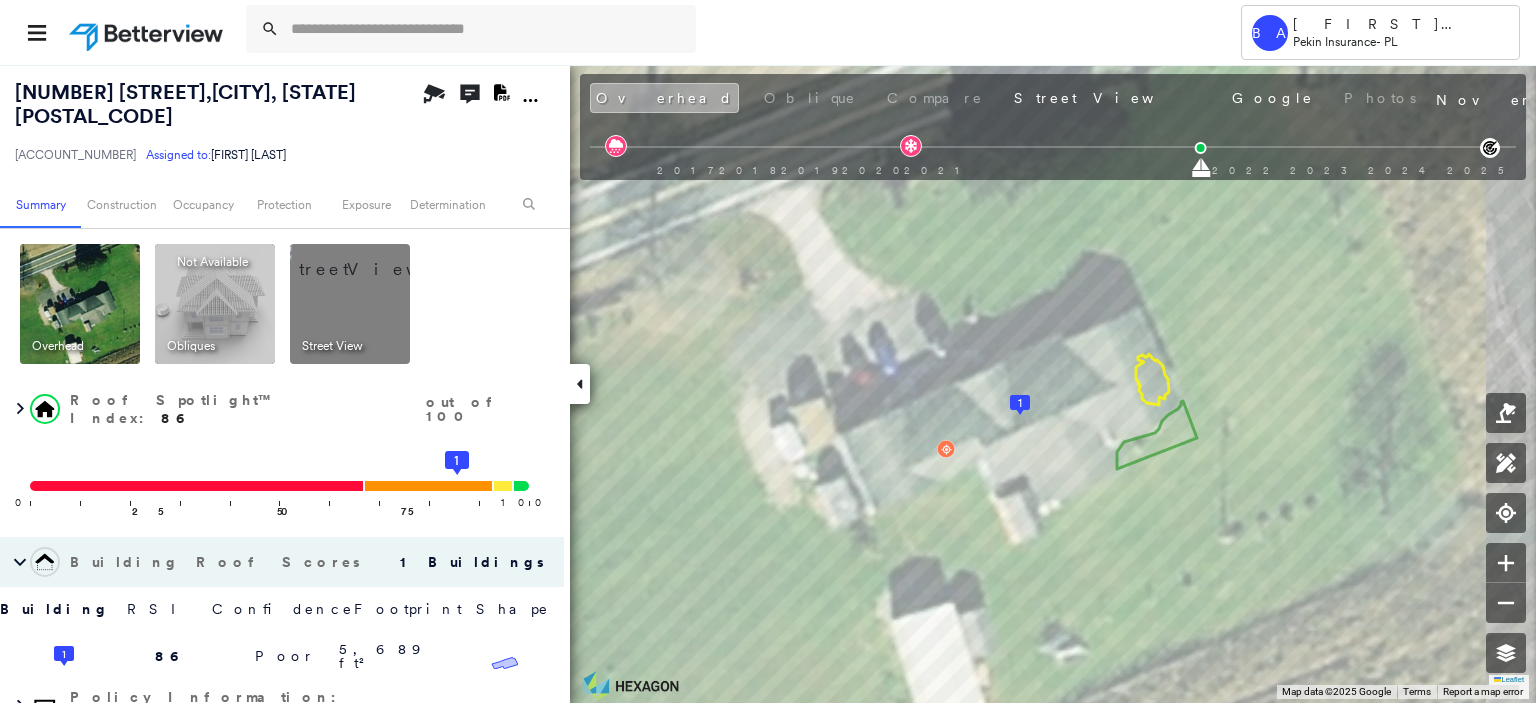 drag, startPoint x: 848, startPoint y: 98, endPoint x: 616, endPoint y: 100, distance: 232.00862 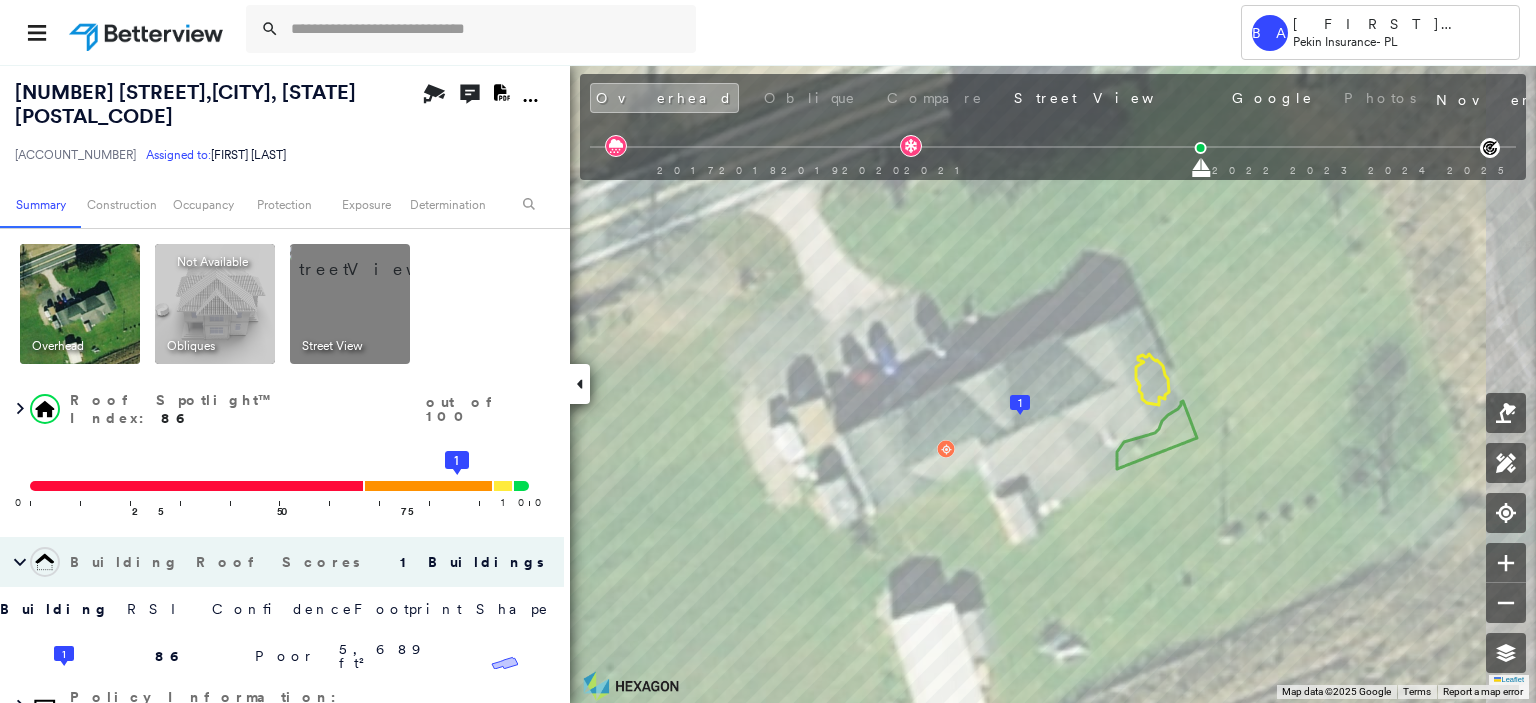click on "Overhead Oblique Compare Street View Google Photos" at bounding box center [1005, 98] 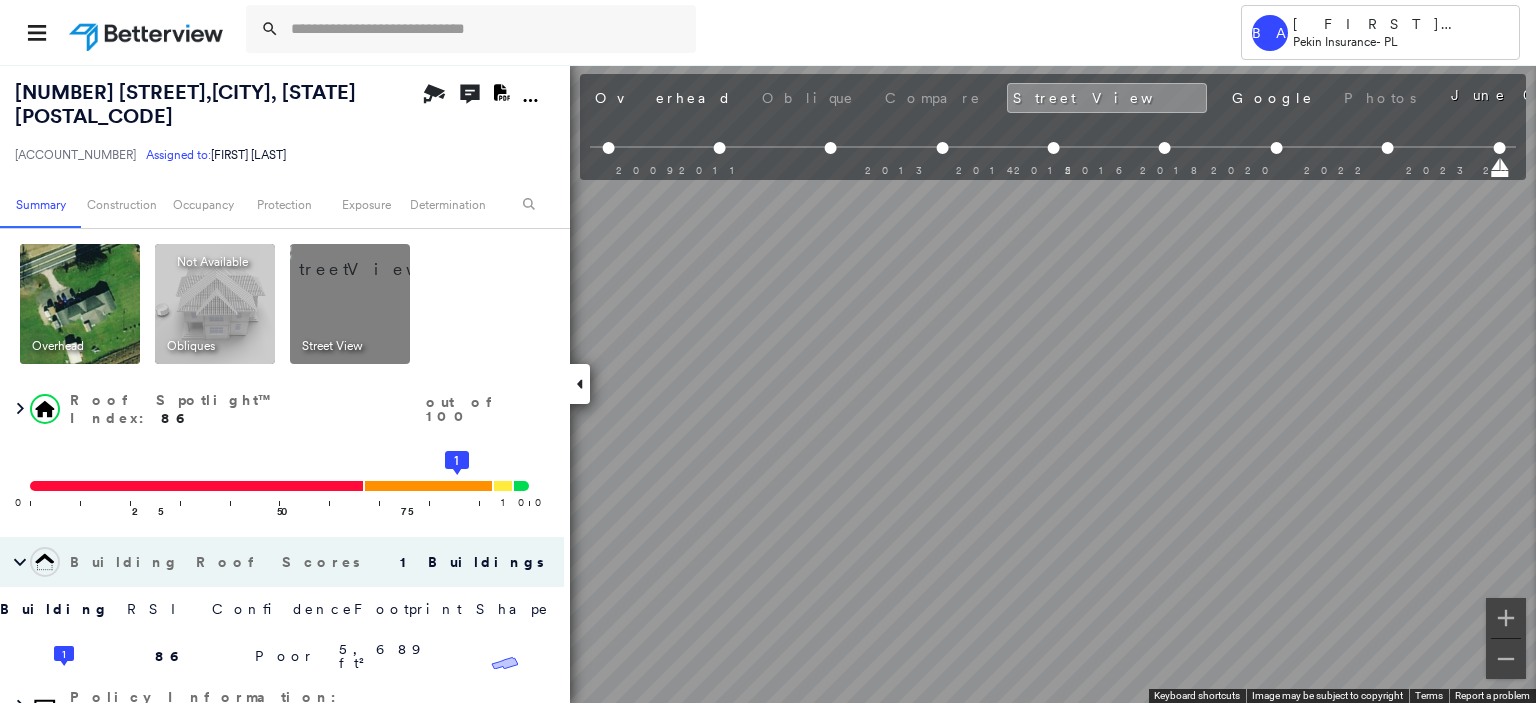 scroll, scrollTop: 0, scrollLeft: 565, axis: horizontal 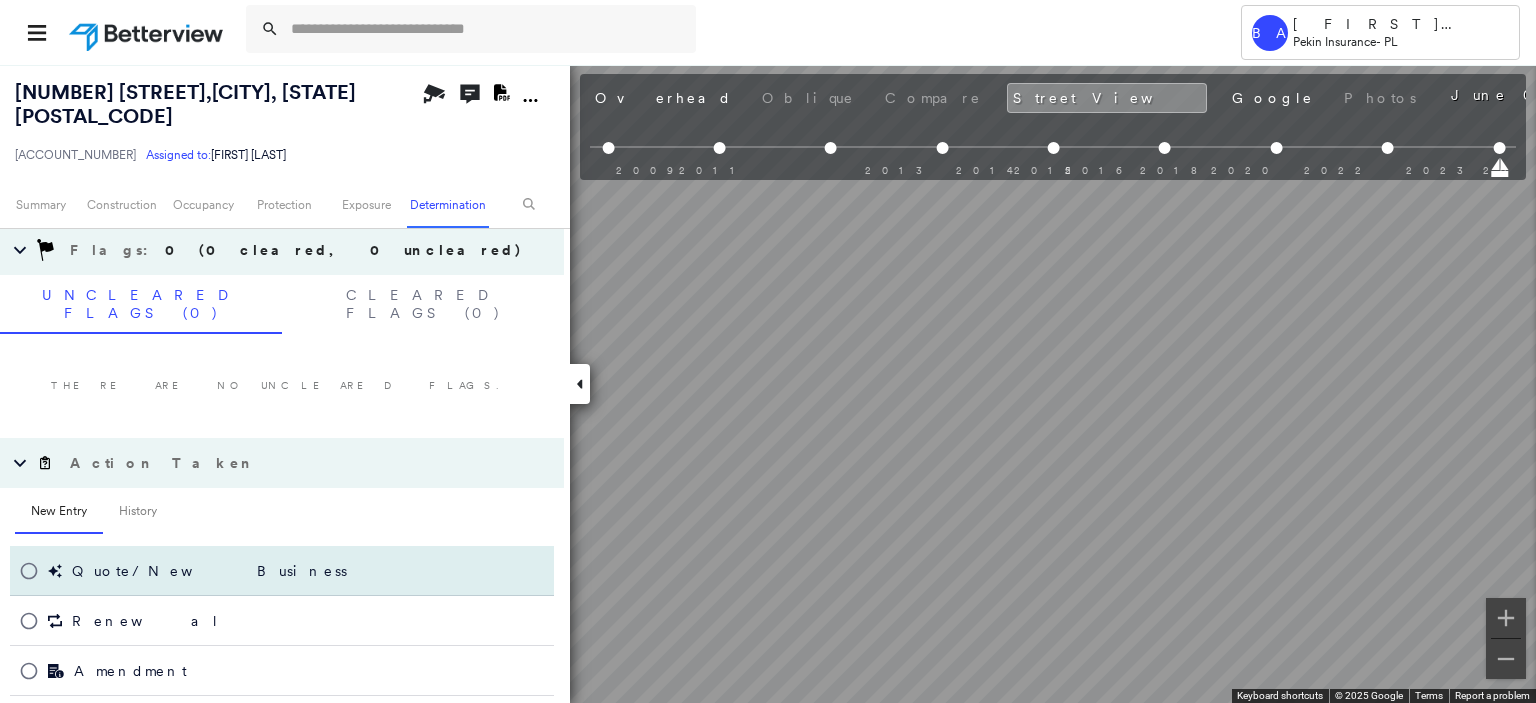 click on "Quote/New Business" at bounding box center [209, 571] 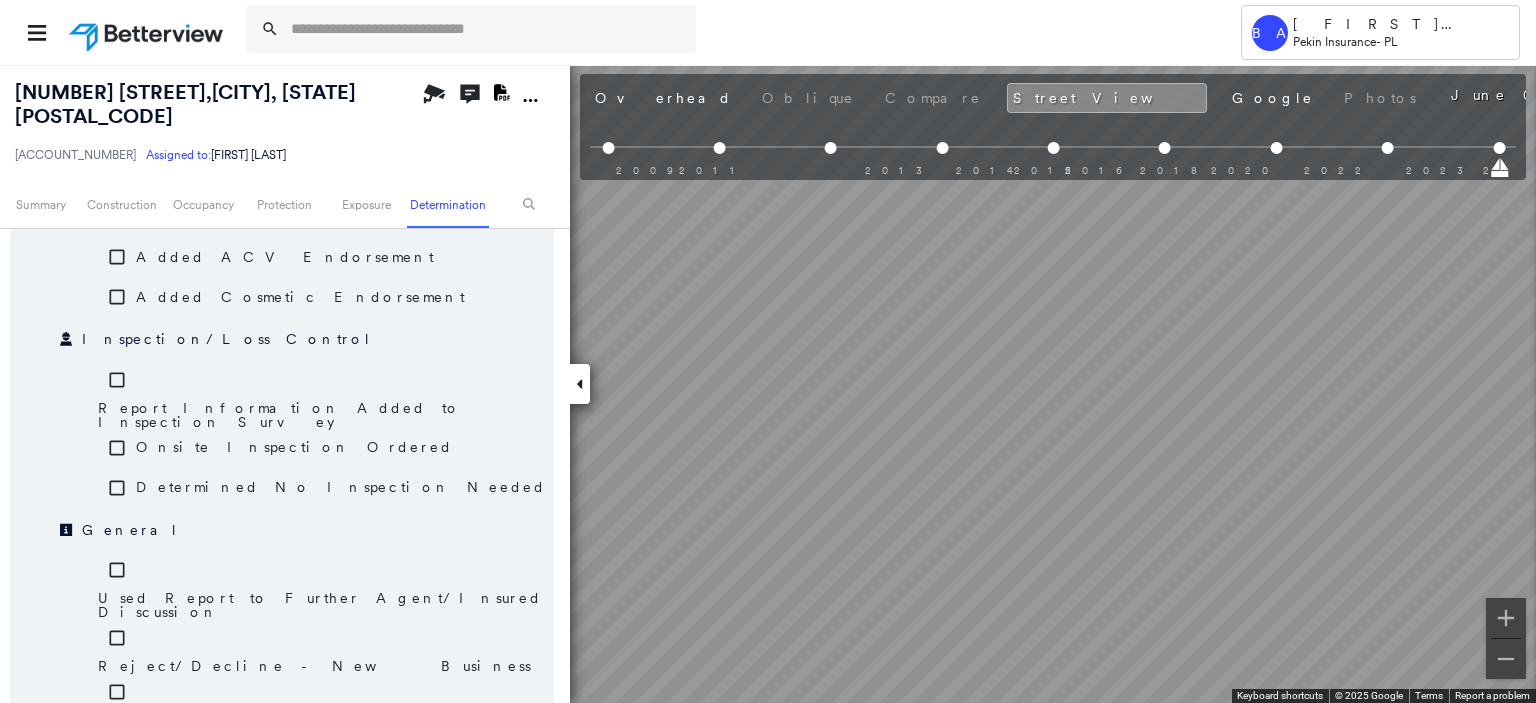 scroll, scrollTop: 1656, scrollLeft: 0, axis: vertical 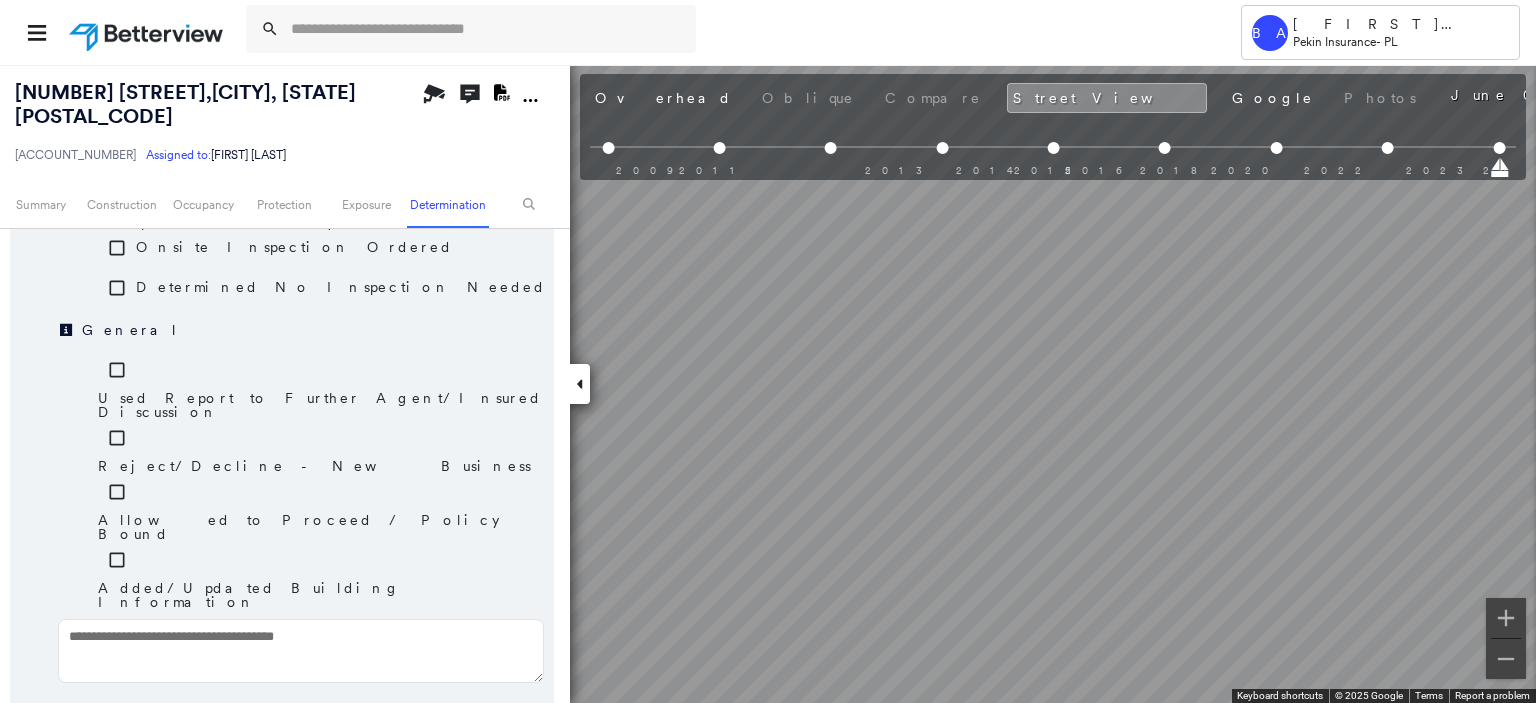 click at bounding box center (301, 651) 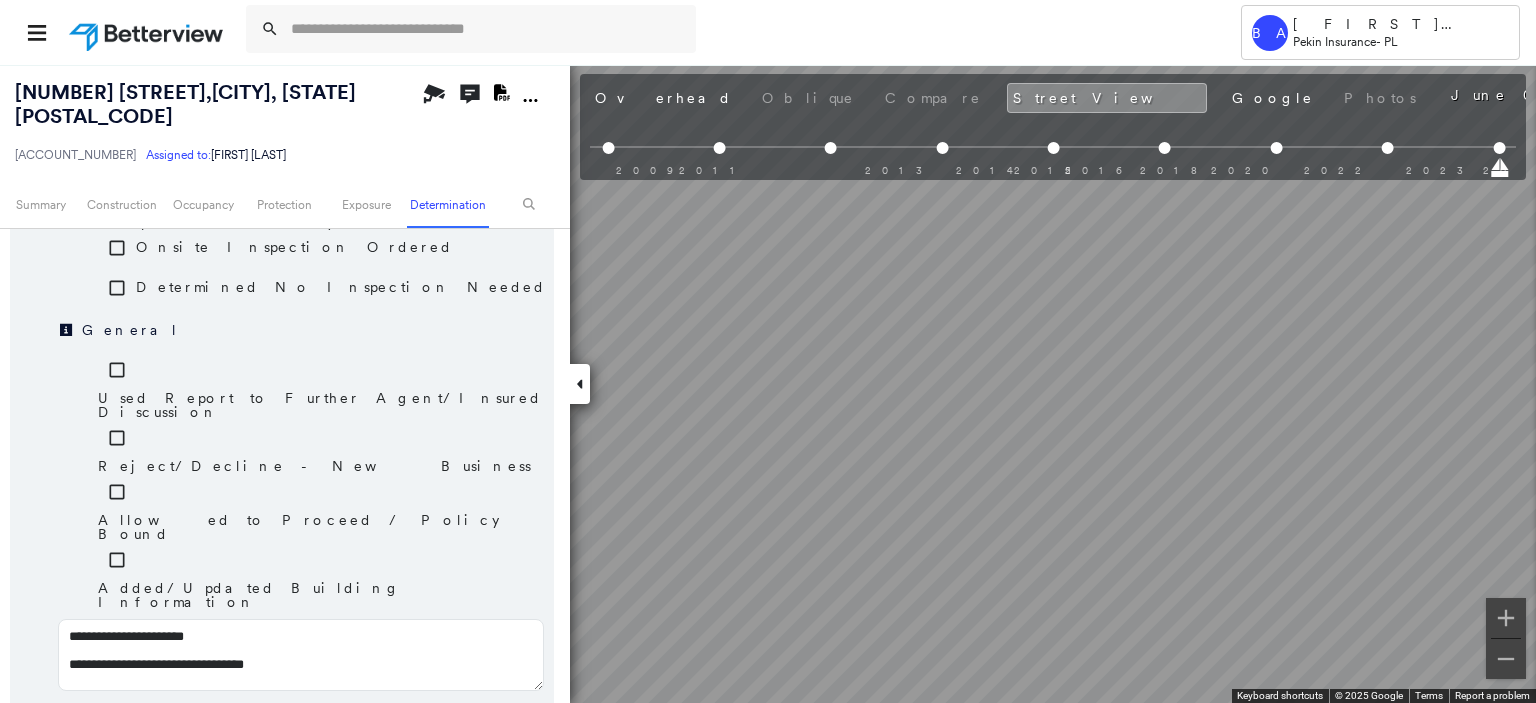 type on "**********" 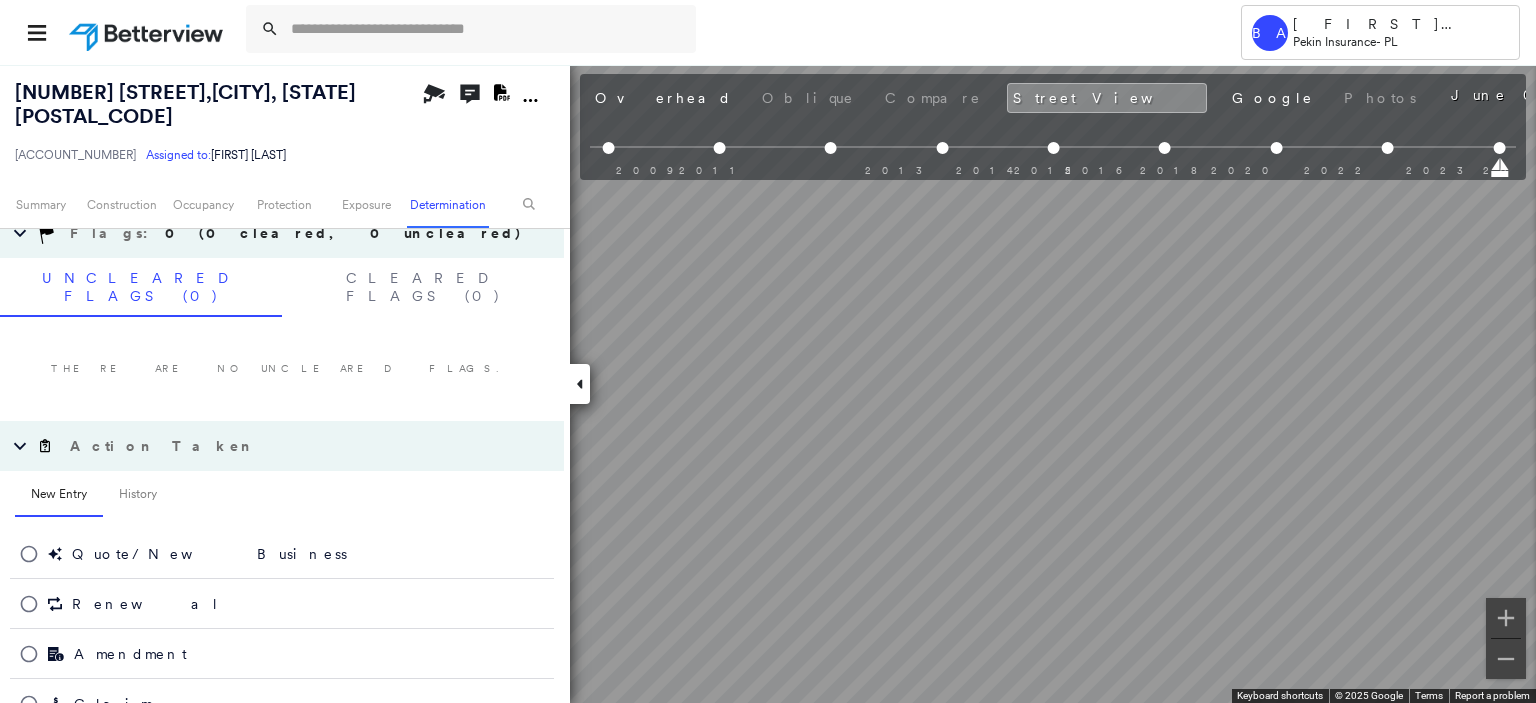 scroll, scrollTop: 1056, scrollLeft: 0, axis: vertical 